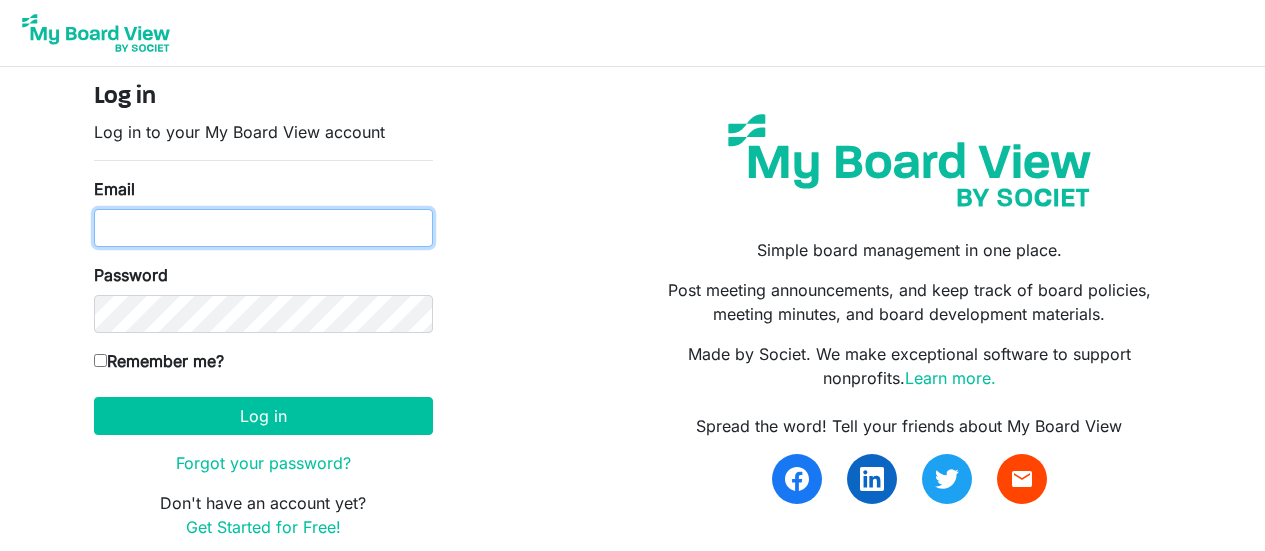 scroll, scrollTop: 0, scrollLeft: 0, axis: both 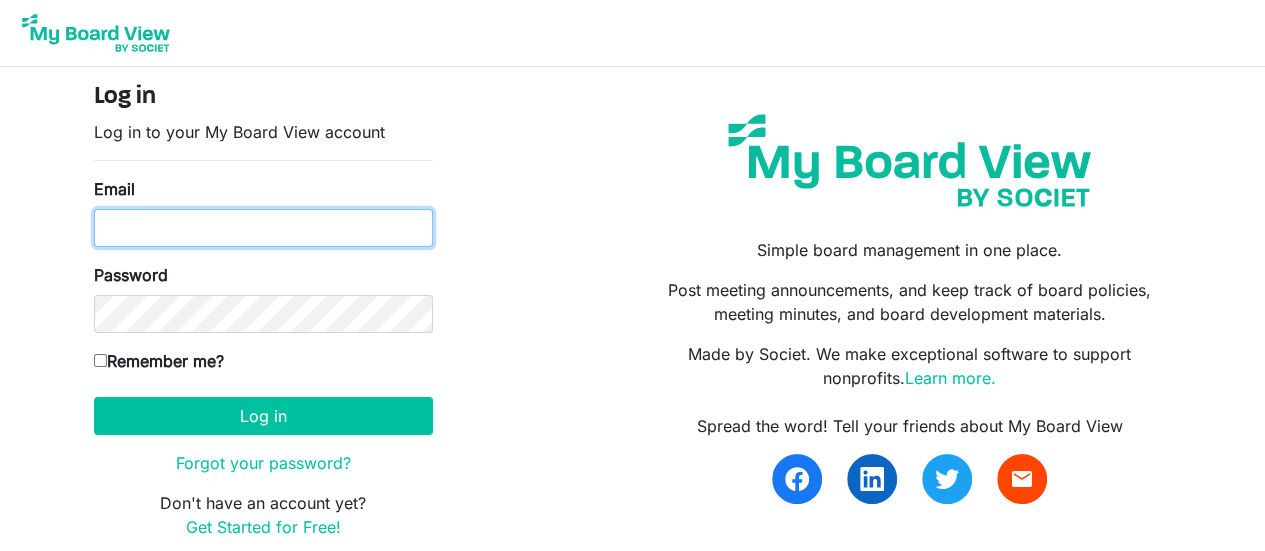 click on "Email" at bounding box center [263, 228] 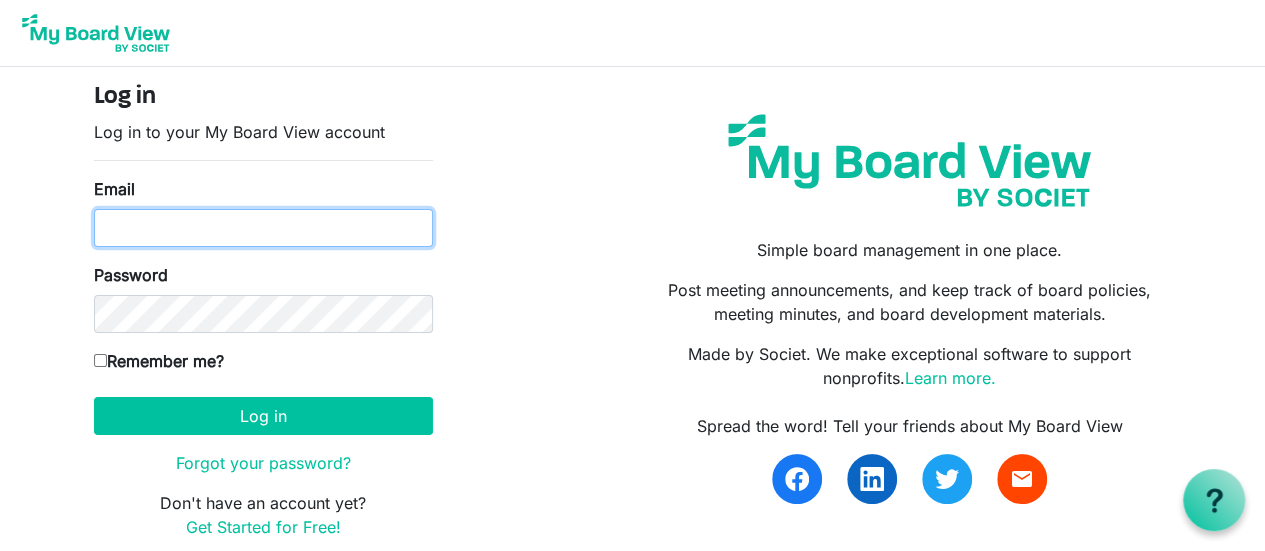type on "jeanna@braveheartsriding.org" 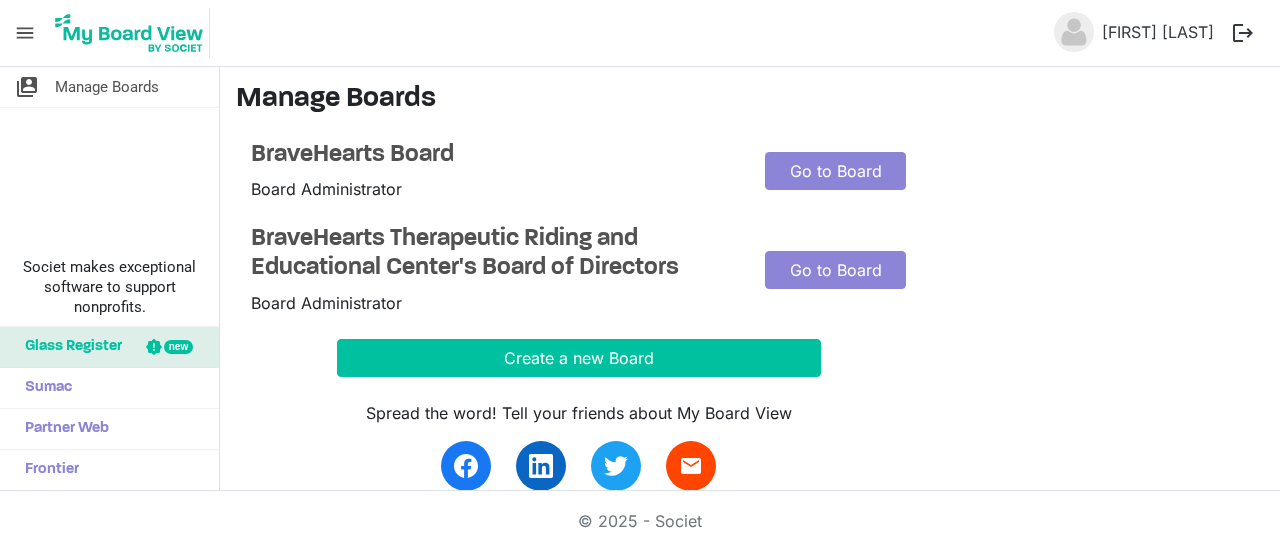 scroll, scrollTop: 0, scrollLeft: 0, axis: both 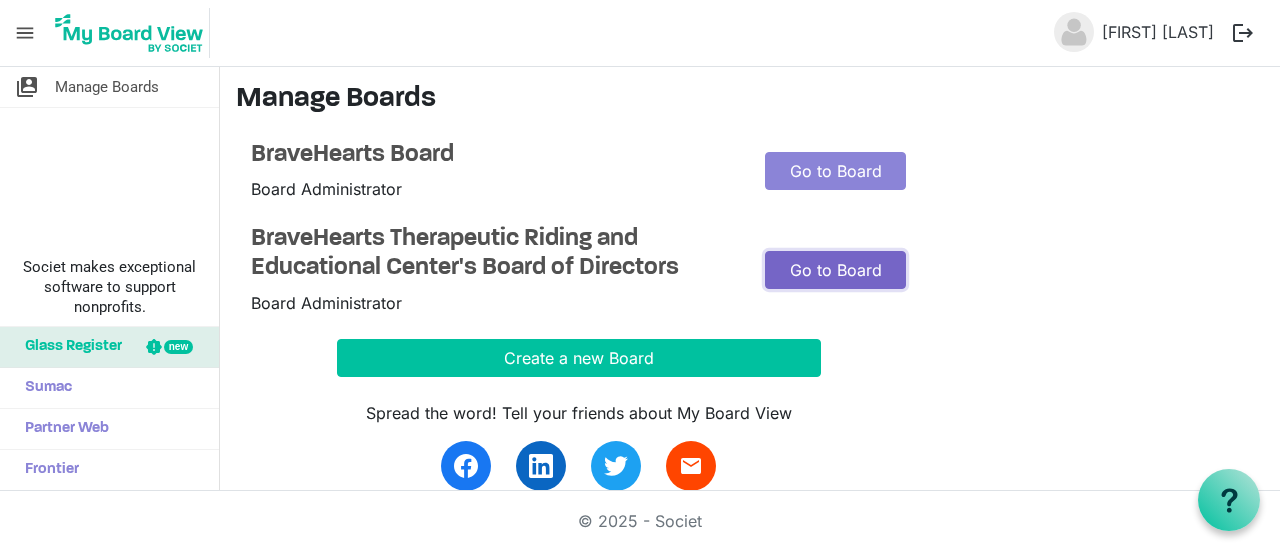 click on "Go to Board" at bounding box center [835, 270] 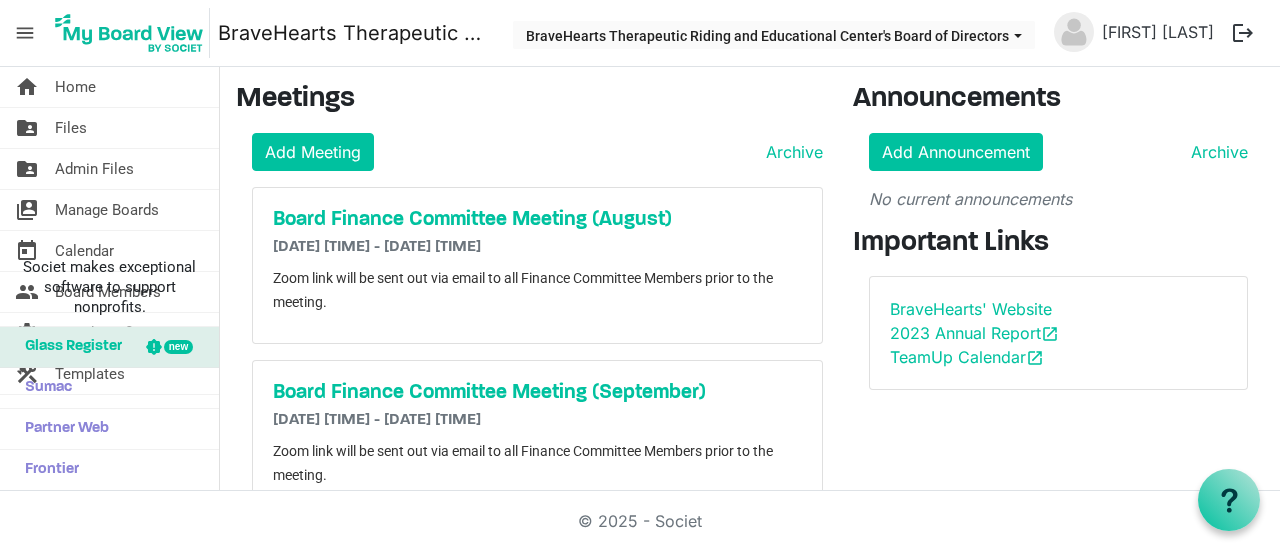 scroll, scrollTop: 0, scrollLeft: 0, axis: both 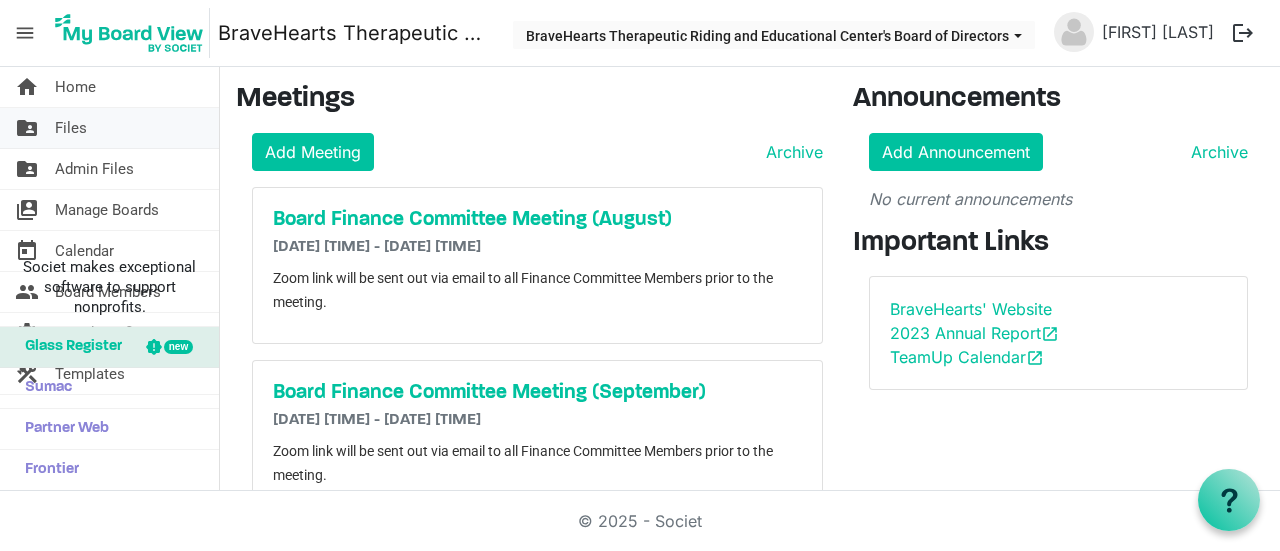 click on "folder_shared
Files" at bounding box center [109, 128] 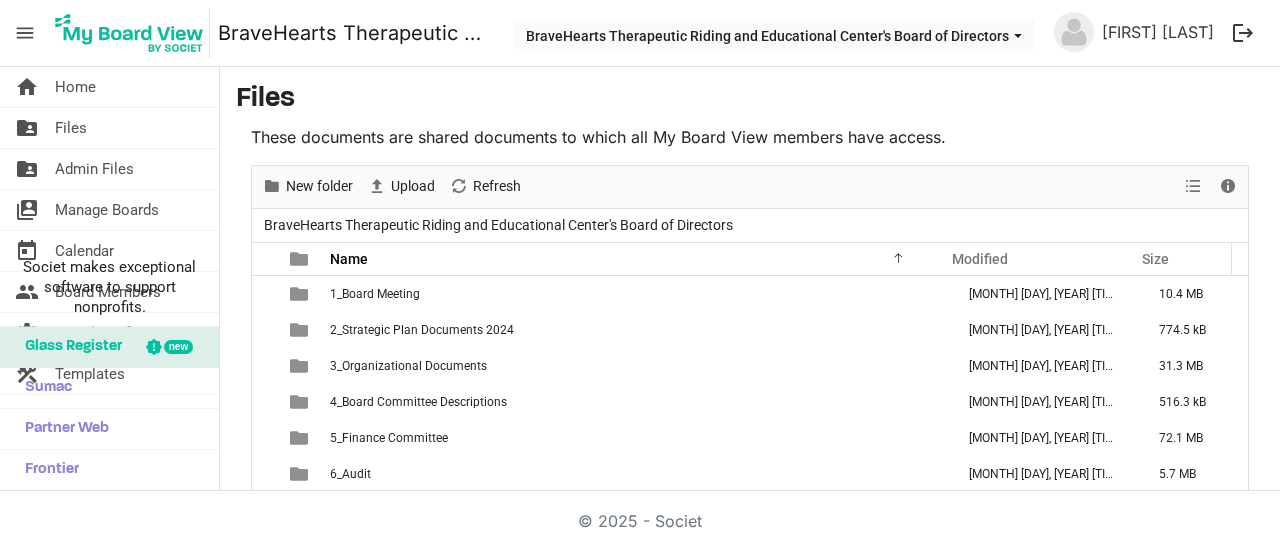 scroll, scrollTop: 0, scrollLeft: 0, axis: both 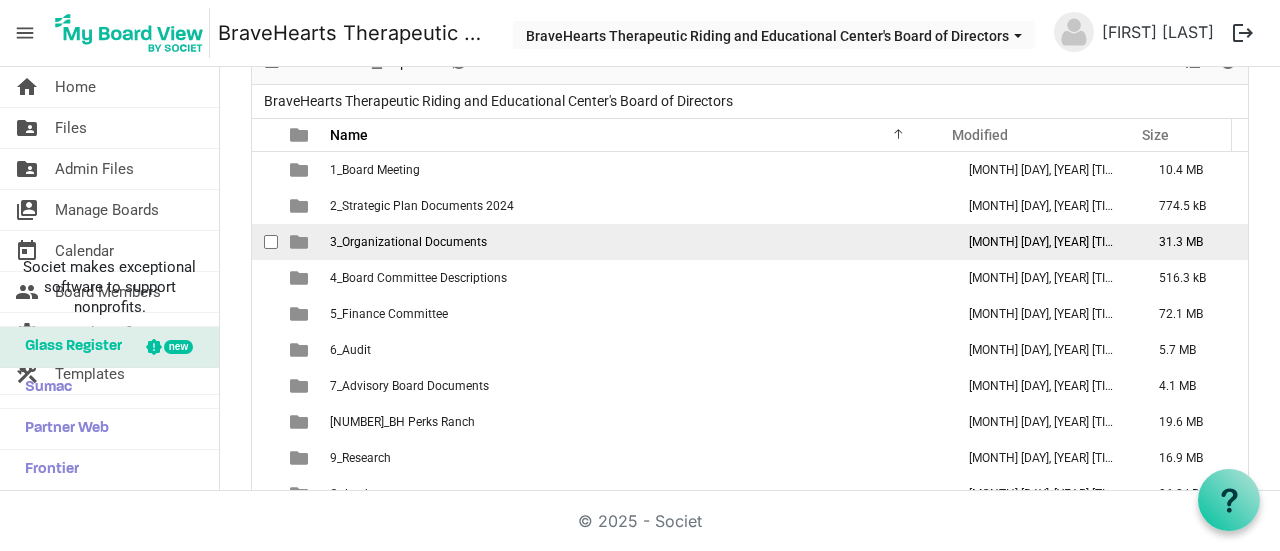 click on "3_Organizational Documents" at bounding box center (636, 242) 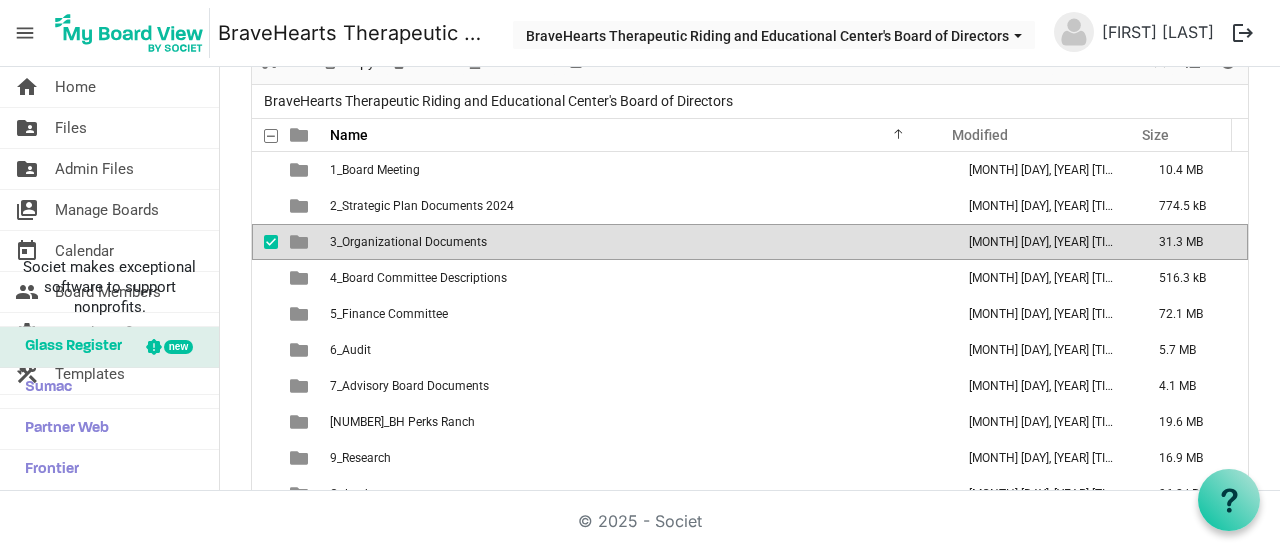 click on "3_Organizational Documents" at bounding box center (636, 242) 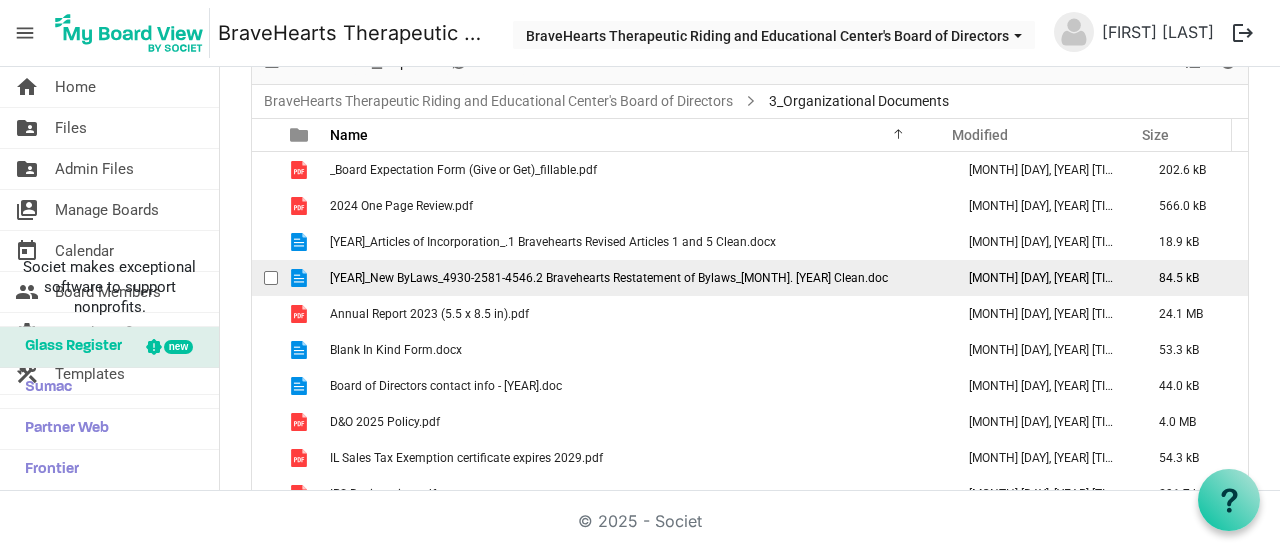 scroll, scrollTop: 20, scrollLeft: 0, axis: vertical 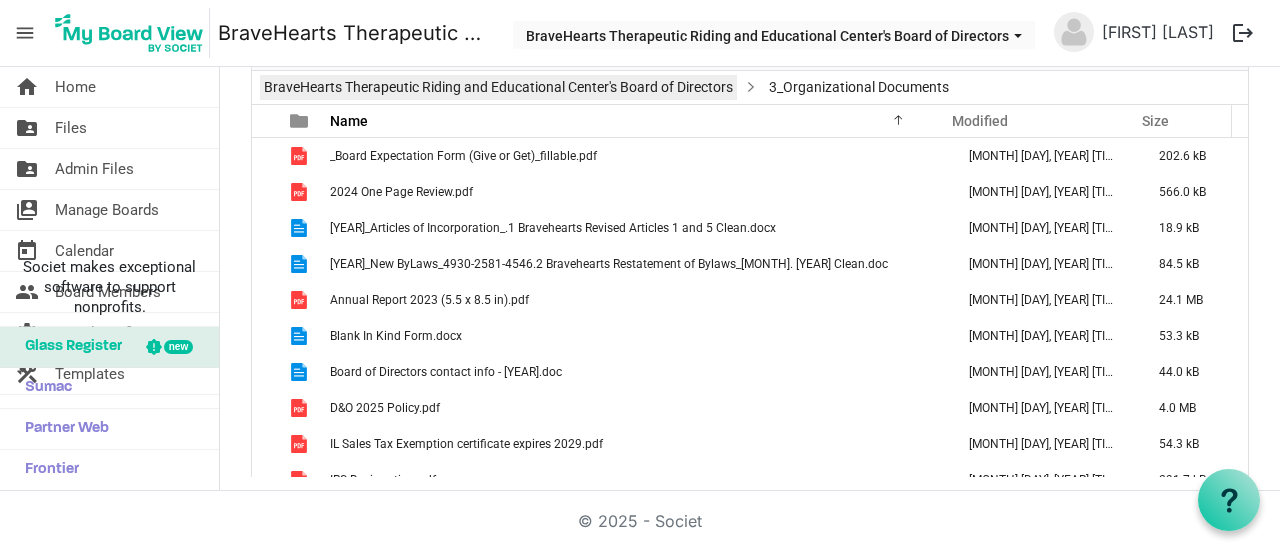 click on "BraveHearts Therapeutic Riding and  Educational Center's Board of Directors" at bounding box center [498, 87] 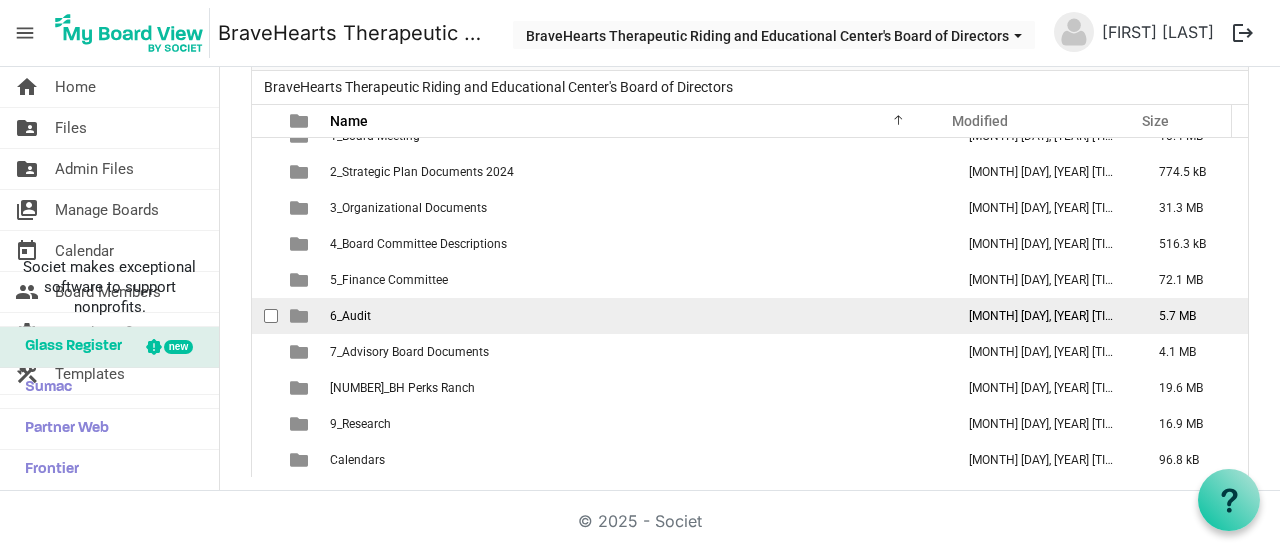 scroll, scrollTop: 0, scrollLeft: 0, axis: both 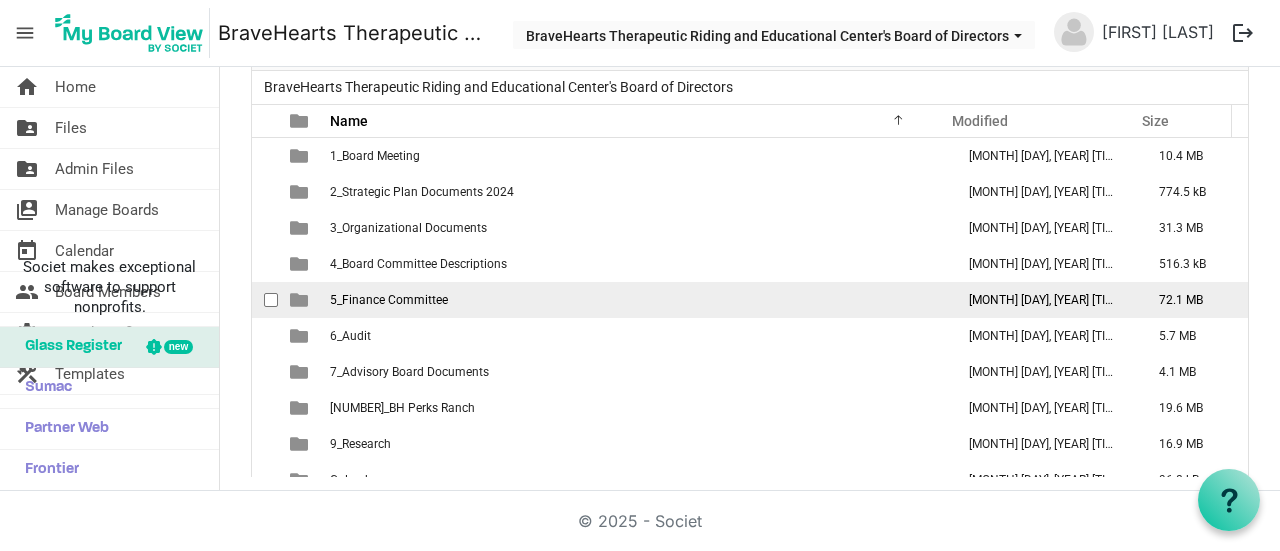 click on "5_Finance Committee" at bounding box center [389, 300] 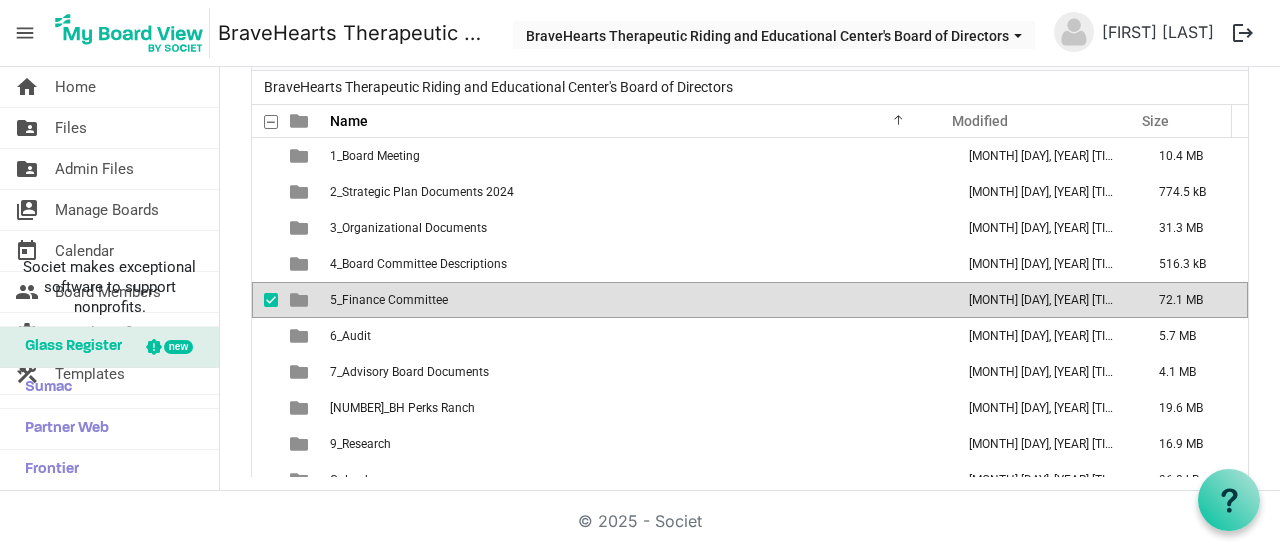click on "5_Finance Committee" at bounding box center [389, 300] 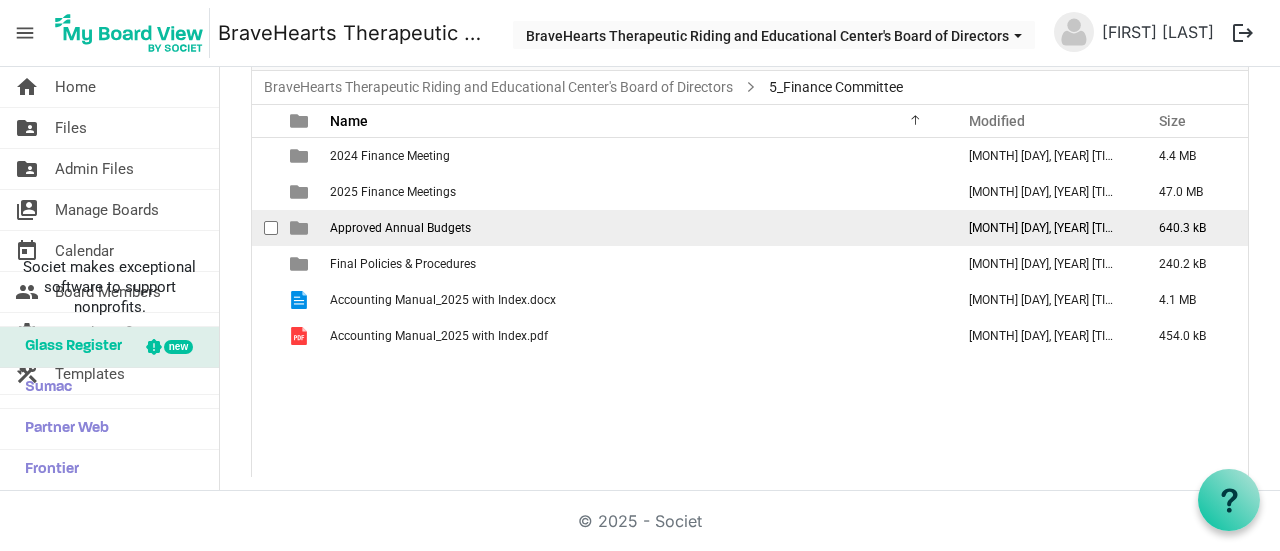click on "Approved Annual  Budgets" at bounding box center (400, 228) 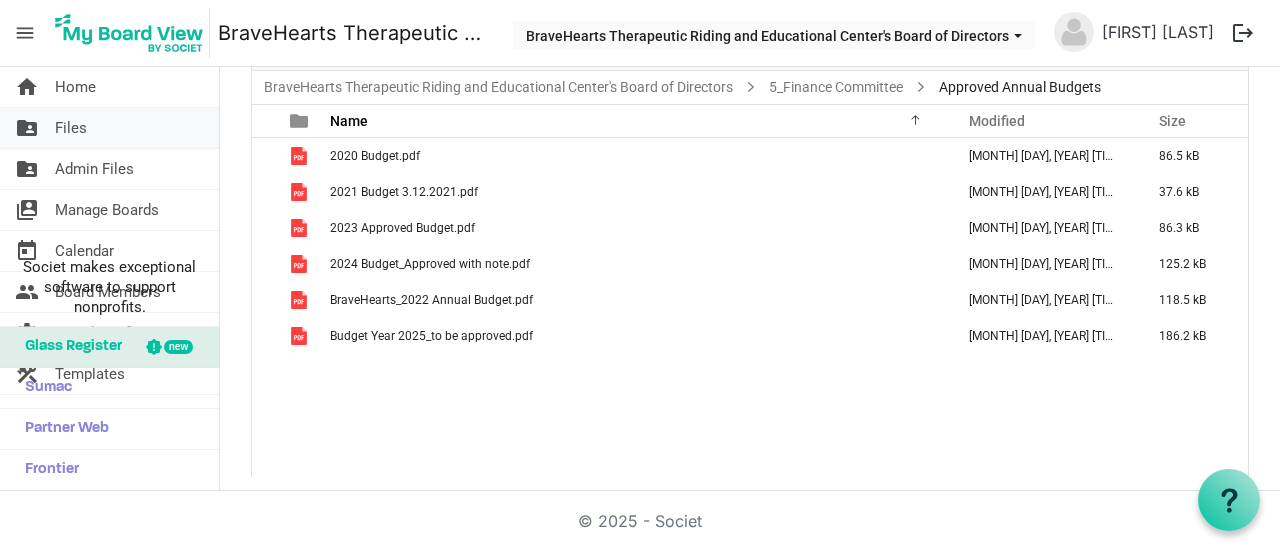 click on "folder_shared
Files" at bounding box center (109, 128) 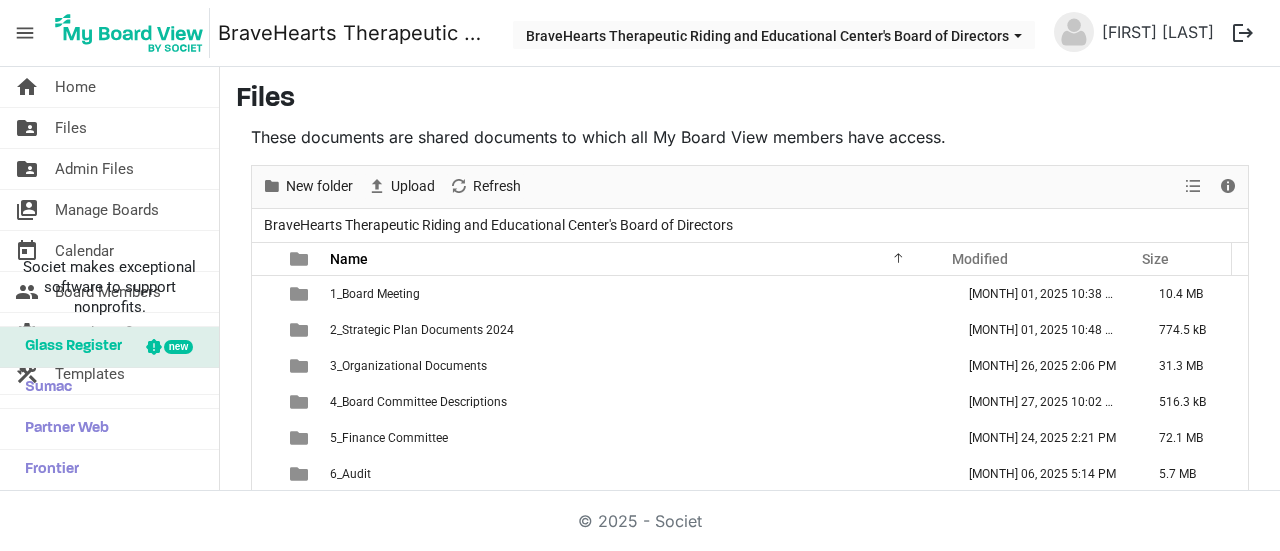scroll, scrollTop: 0, scrollLeft: 0, axis: both 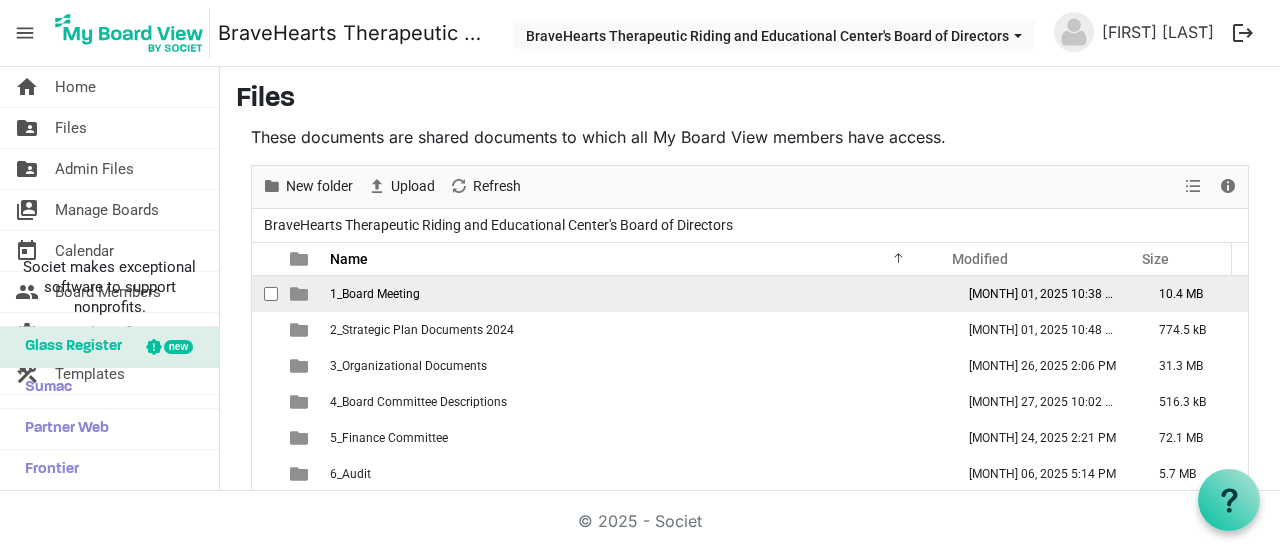 click on "1_Board Meeting" at bounding box center [636, 294] 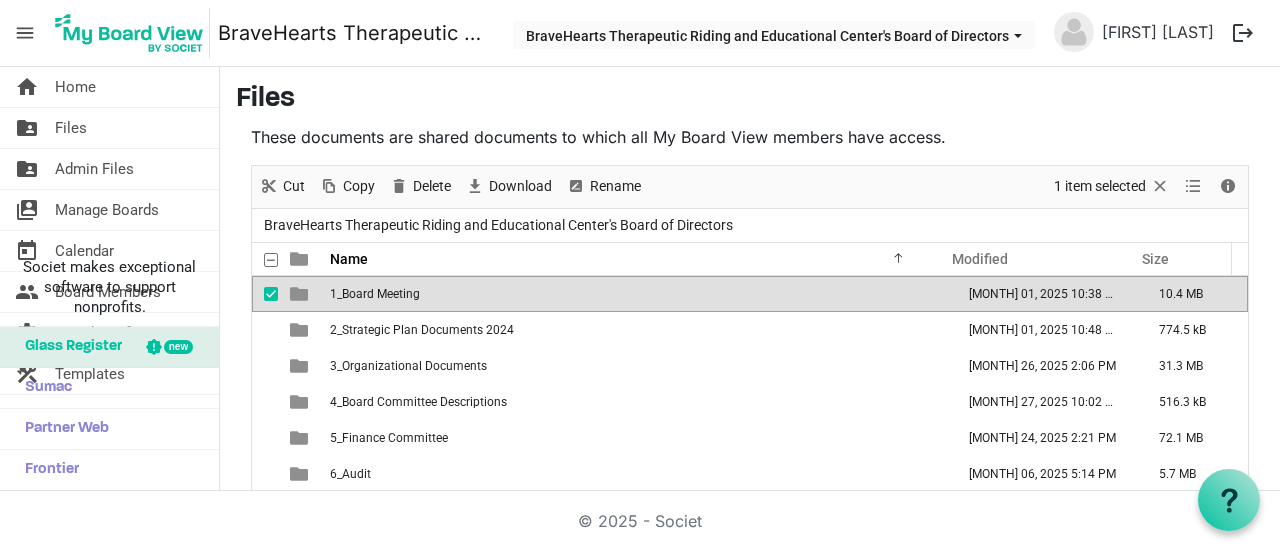 click on "1_Board Meeting" at bounding box center (636, 294) 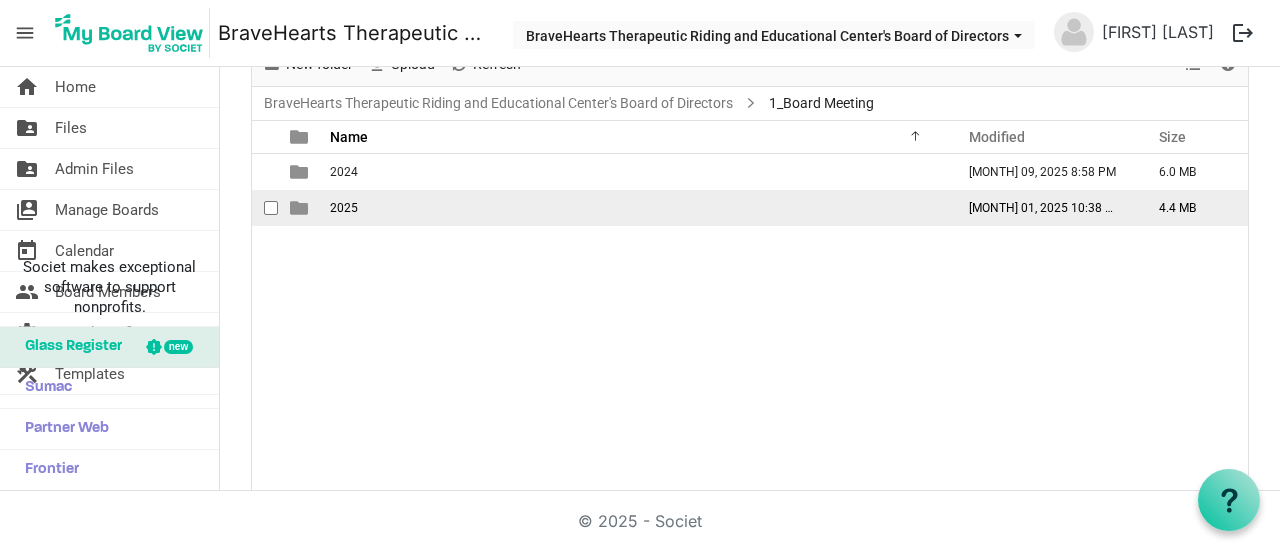 click on "2025" at bounding box center [344, 208] 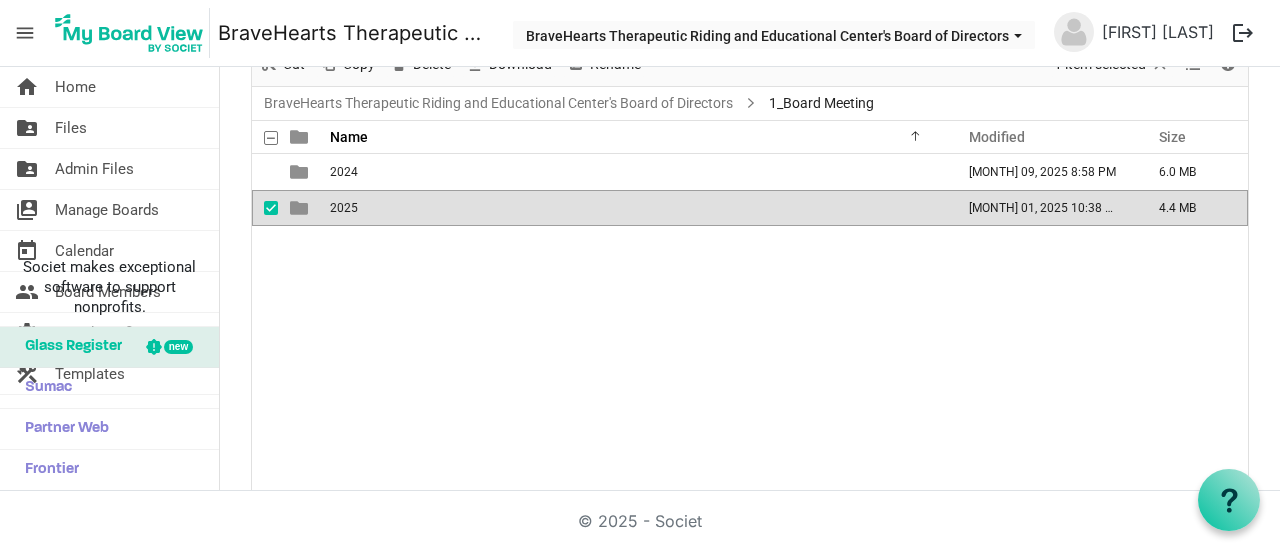 click on "2025" at bounding box center (344, 208) 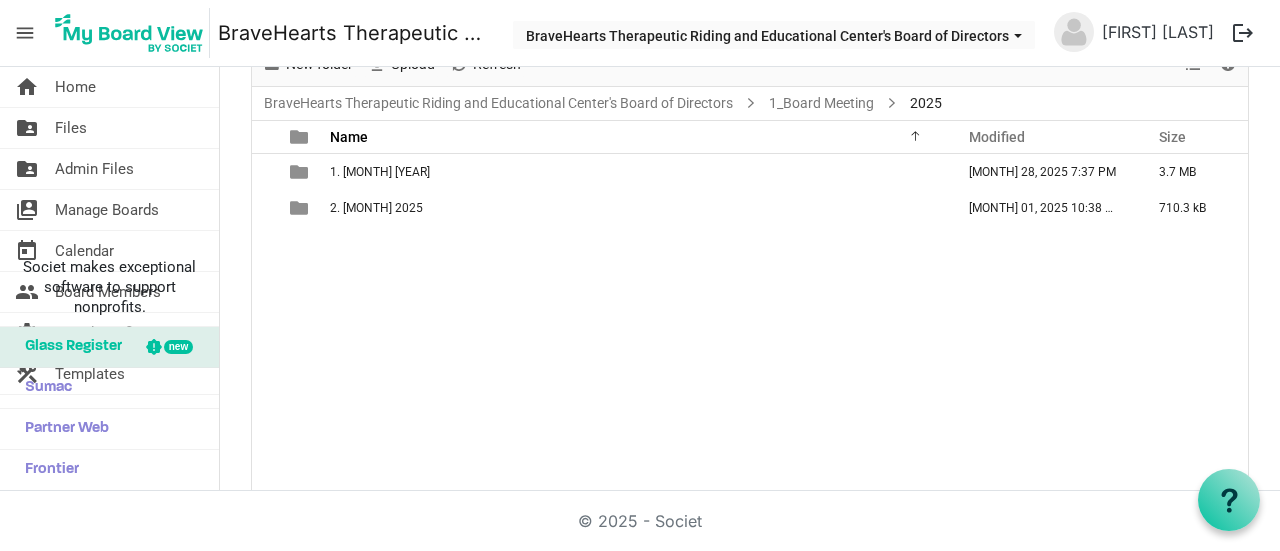 scroll, scrollTop: 50, scrollLeft: 0, axis: vertical 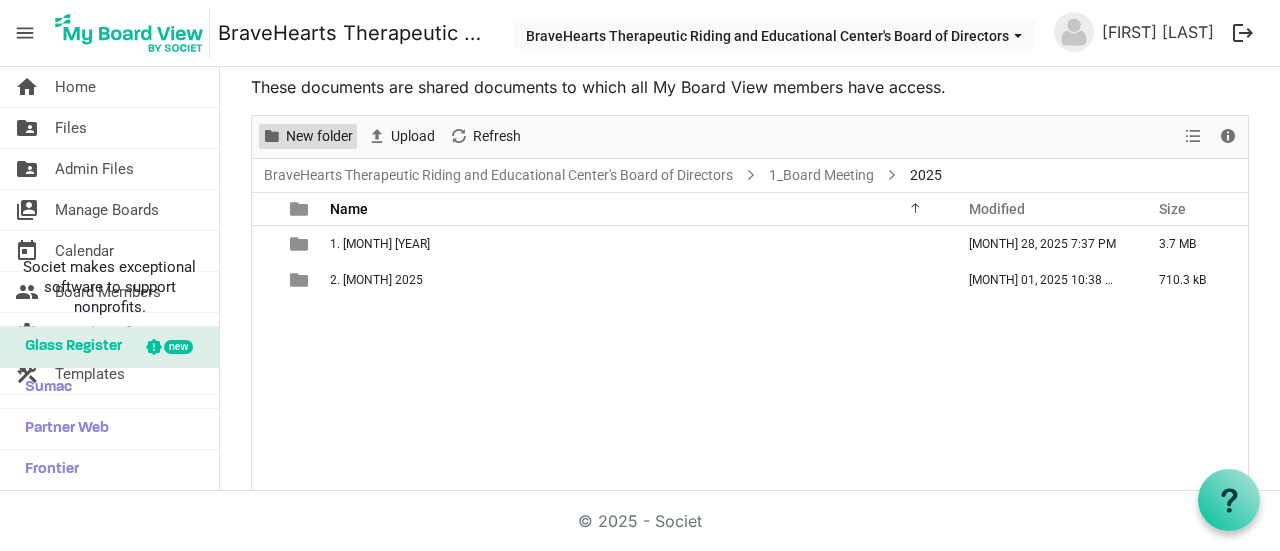 click on "New folder" at bounding box center (319, 136) 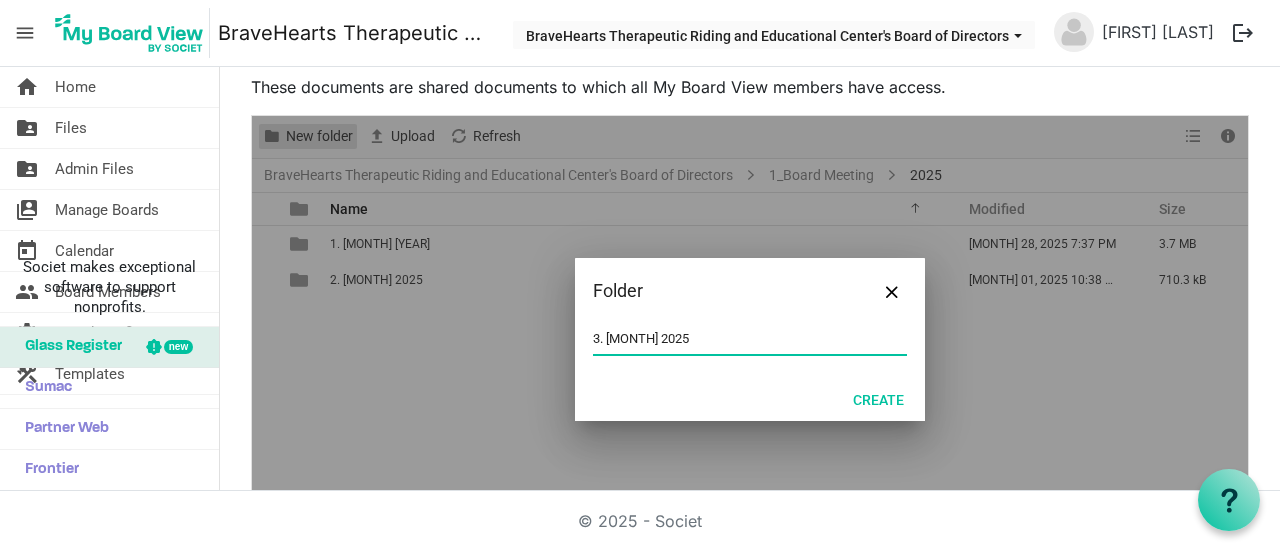 type on "3. [MONTH] 2025" 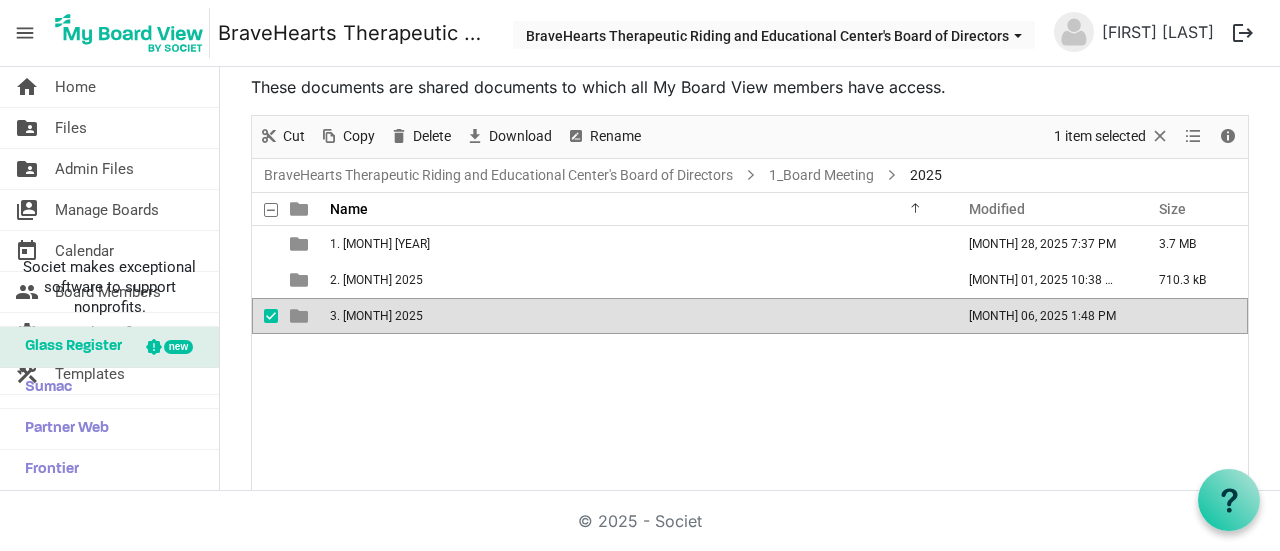 click on "3. [MONTH] 2025" at bounding box center (636, 316) 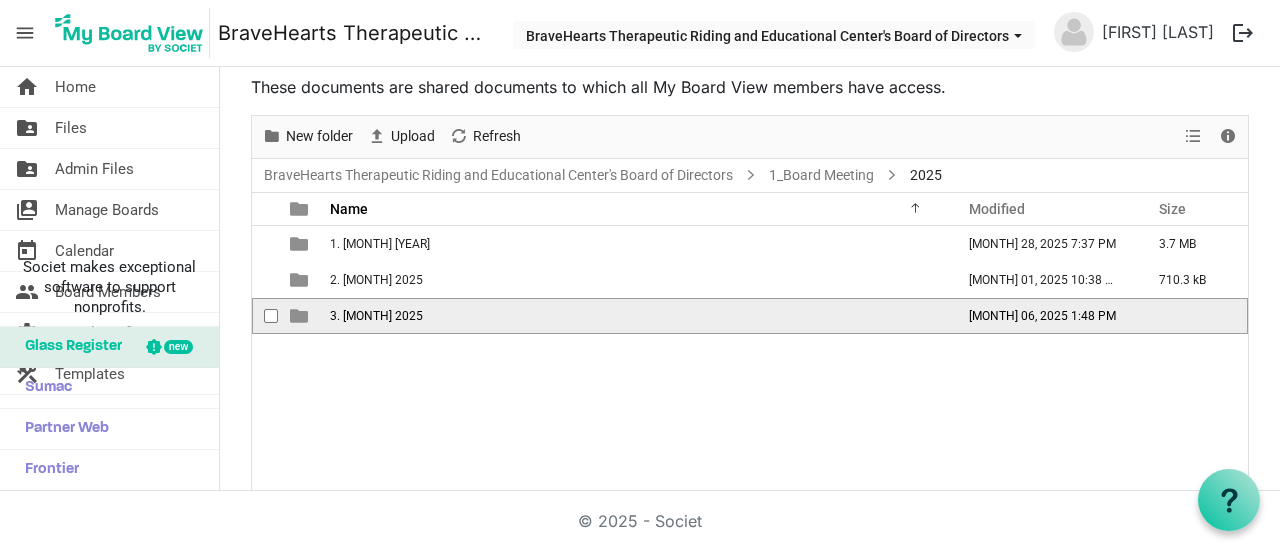 click on "3. [MONTH] 2025" at bounding box center [636, 316] 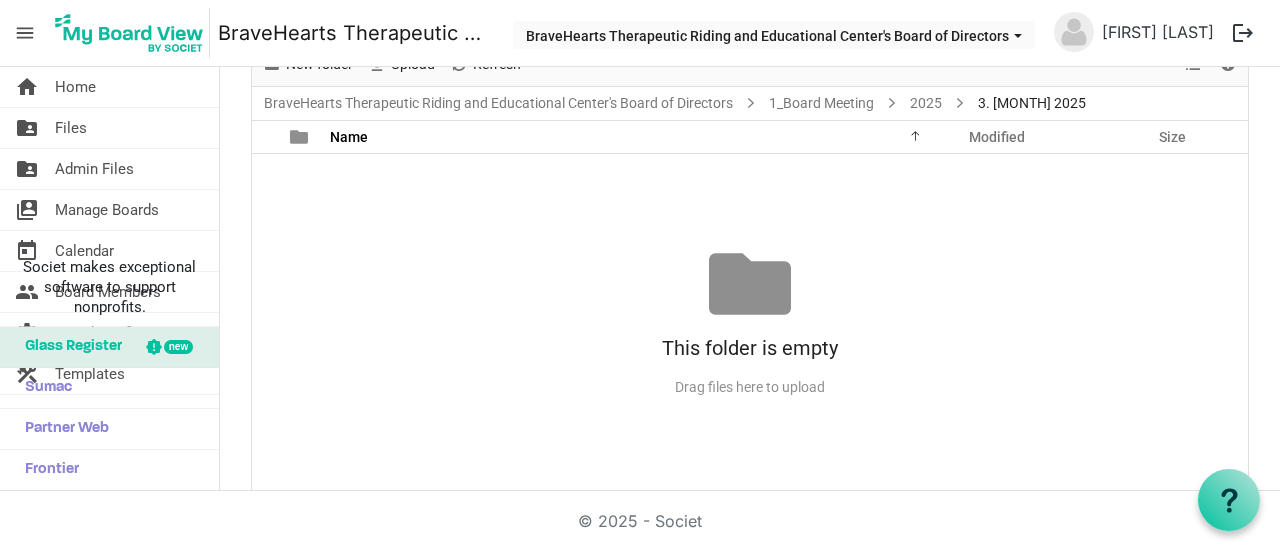 scroll, scrollTop: 0, scrollLeft: 0, axis: both 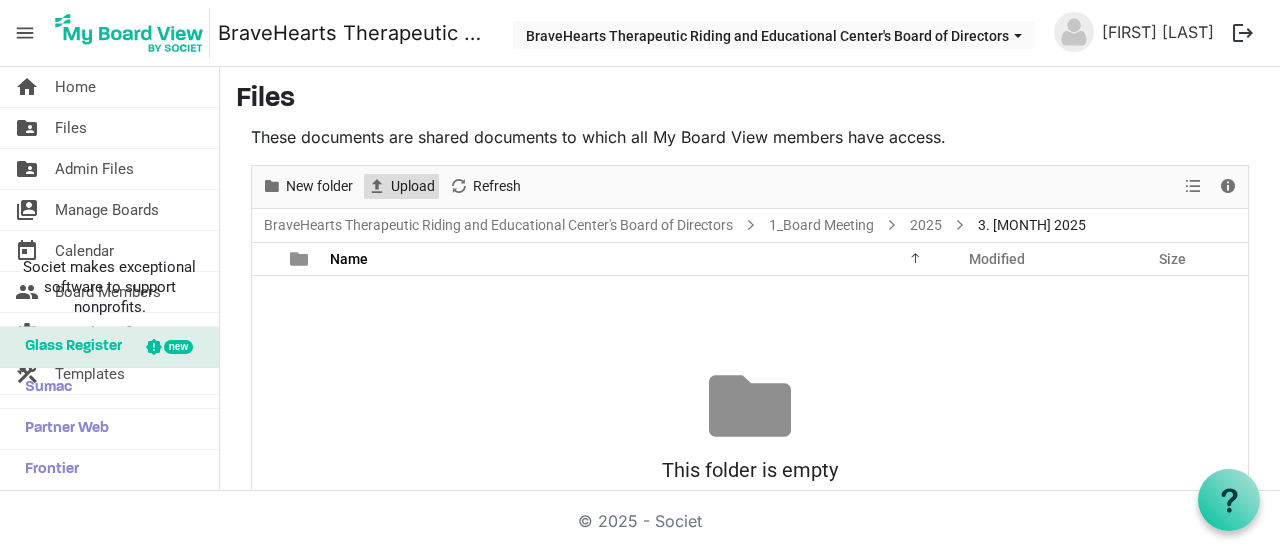 click at bounding box center (377, 186) 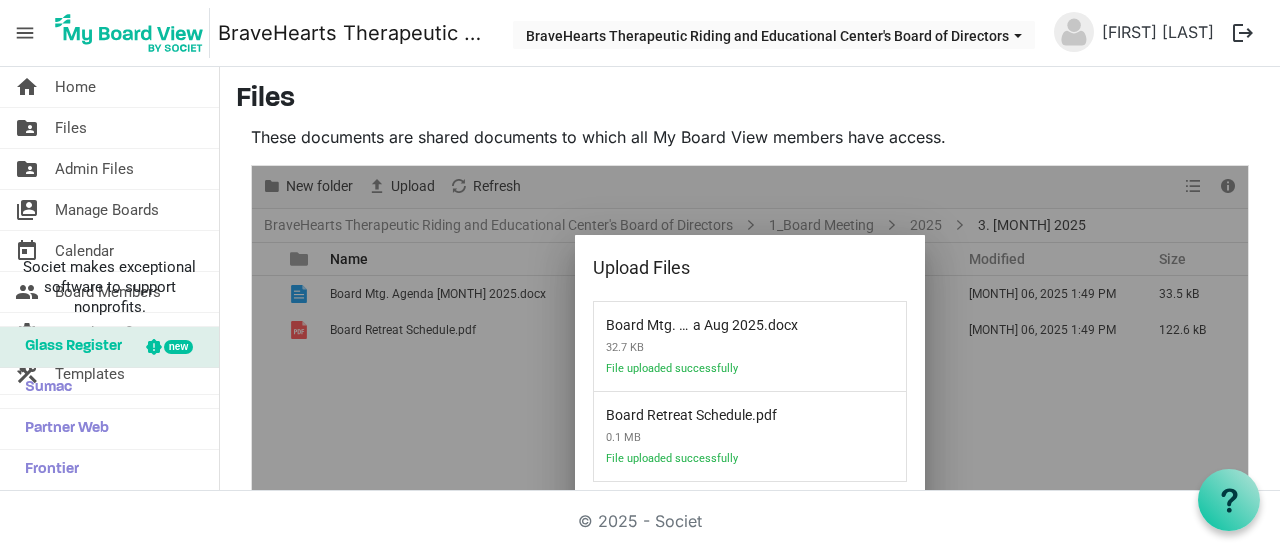 scroll, scrollTop: 138, scrollLeft: 0, axis: vertical 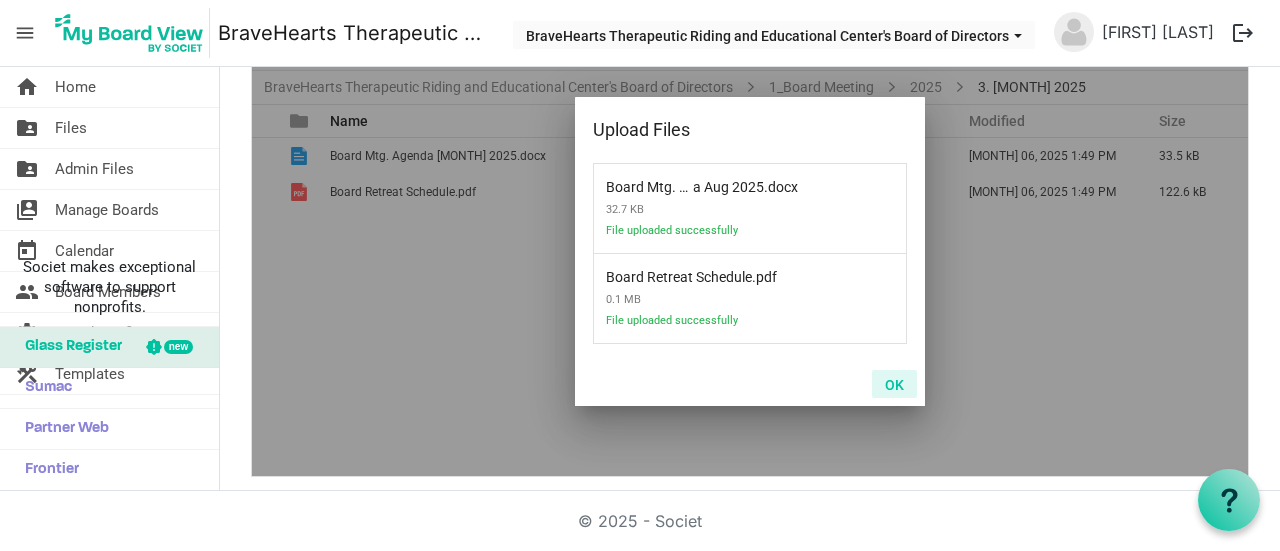 click on "OK" at bounding box center (894, 384) 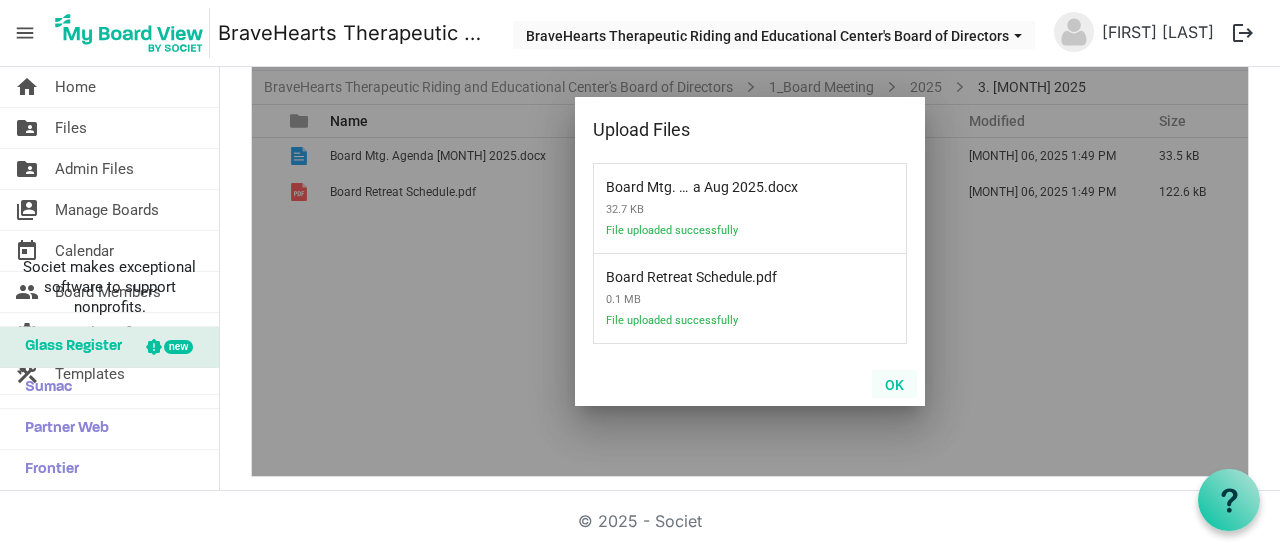 scroll, scrollTop: 0, scrollLeft: 0, axis: both 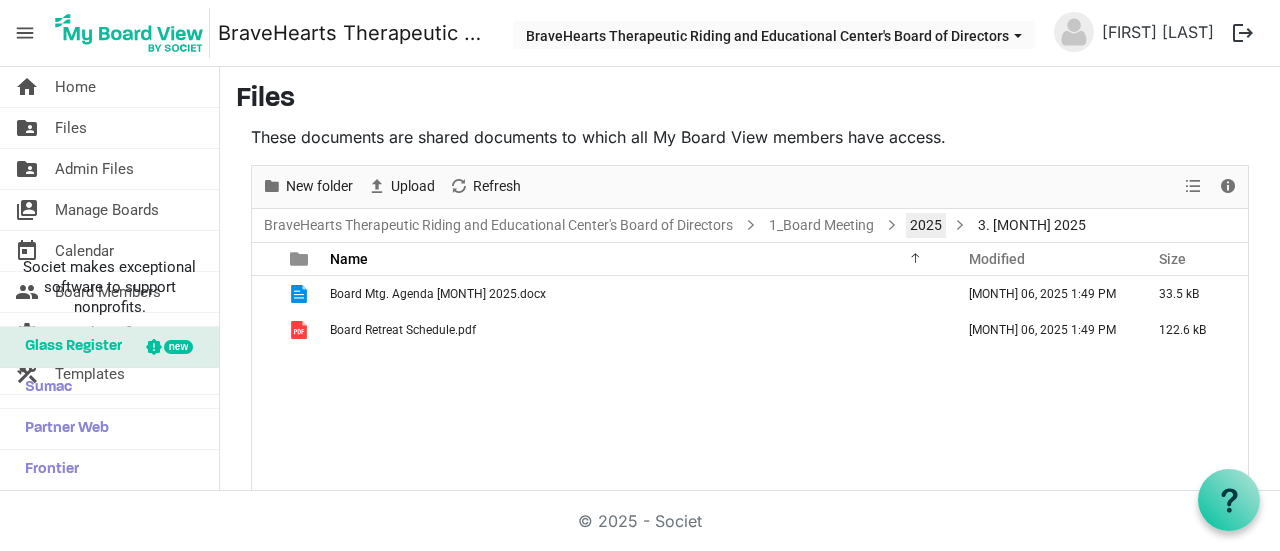 click on "2025" at bounding box center (926, 225) 